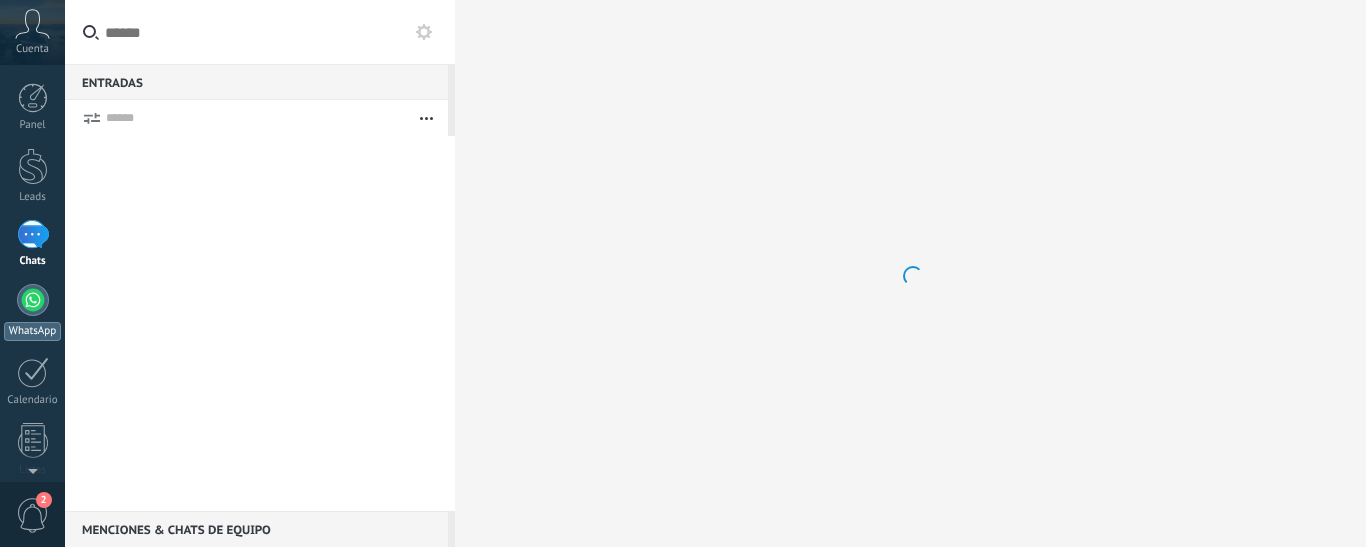 scroll, scrollTop: 0, scrollLeft: 0, axis: both 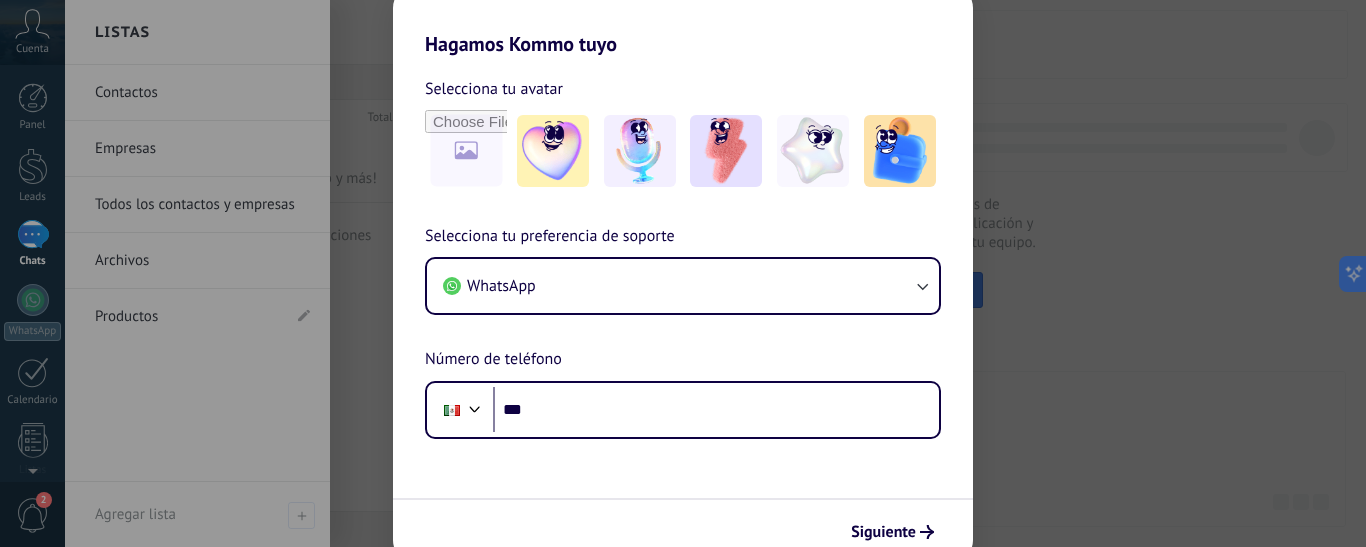 click on "Hagamos Kommo tuyo Selecciona tu avatar Selecciona tu preferencia de soporte WhatsApp Número de teléfono Phone *** Siguiente" at bounding box center [683, 273] 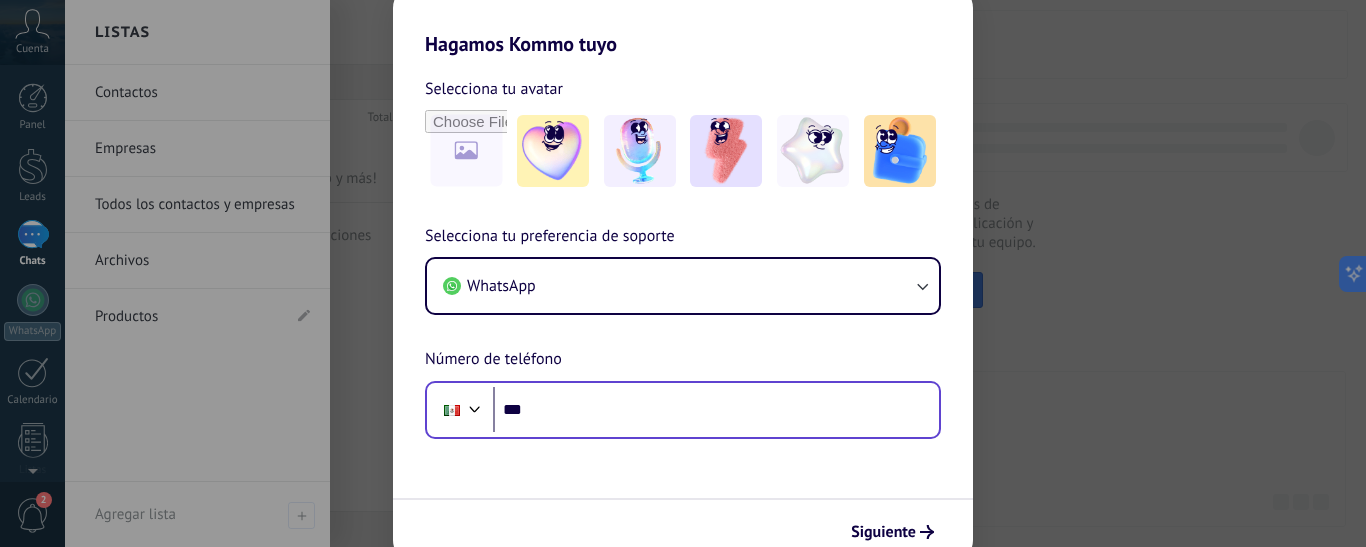 click on "Selecciona tu preferencia de soporte WhatsApp Número de teléfono Phone ***" at bounding box center (683, 331) 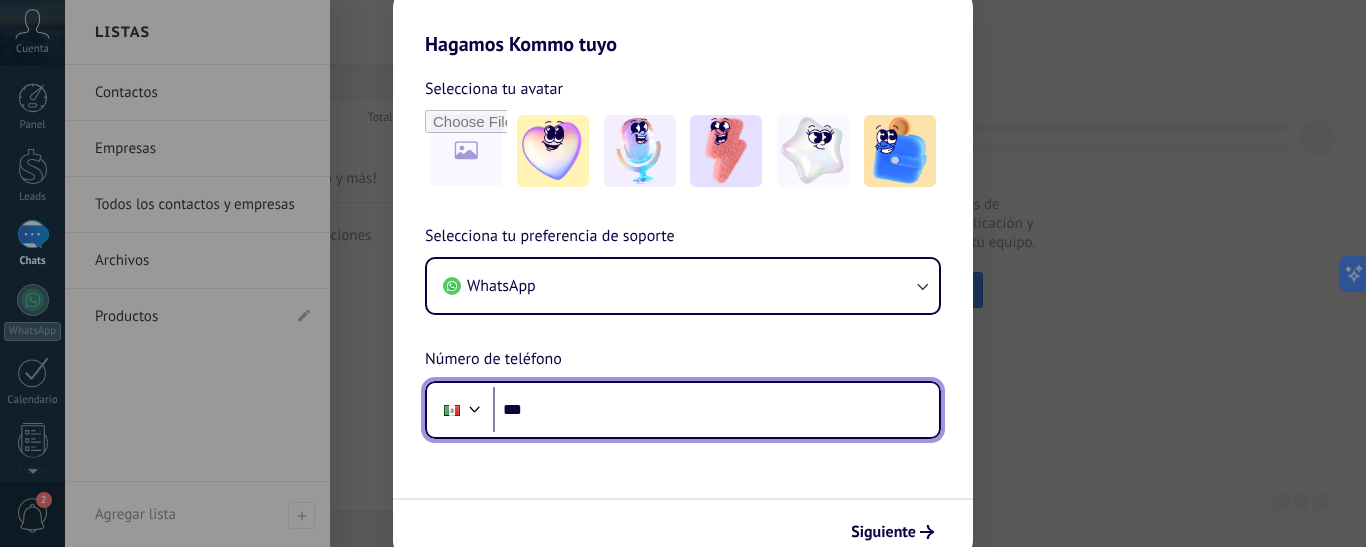 click on "***" at bounding box center [716, 410] 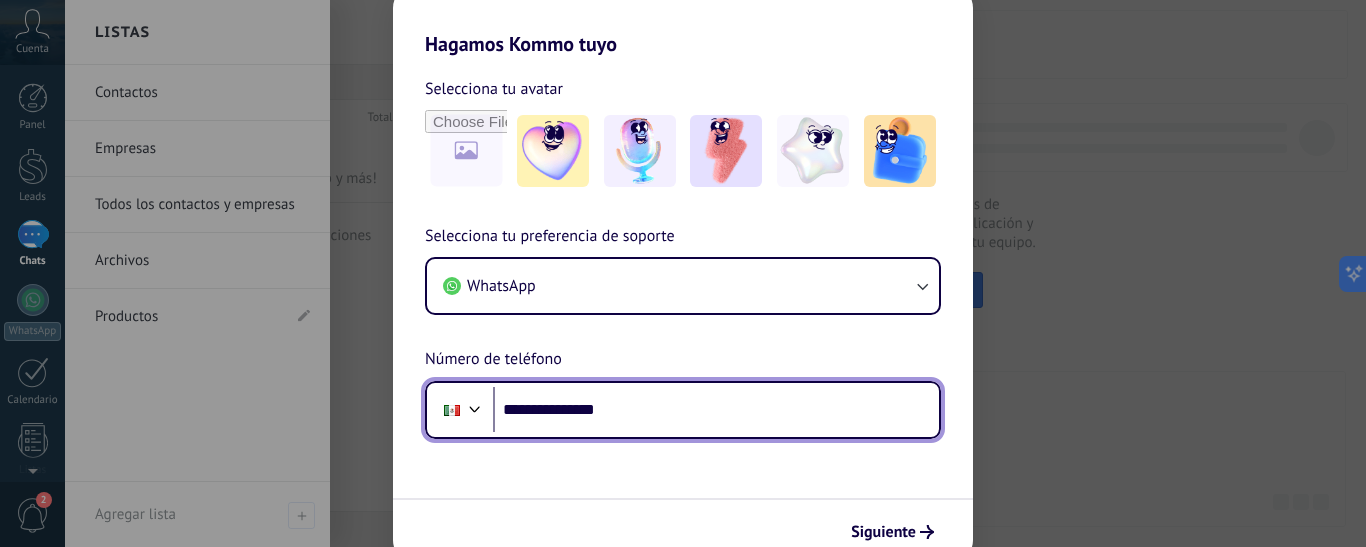 type on "**********" 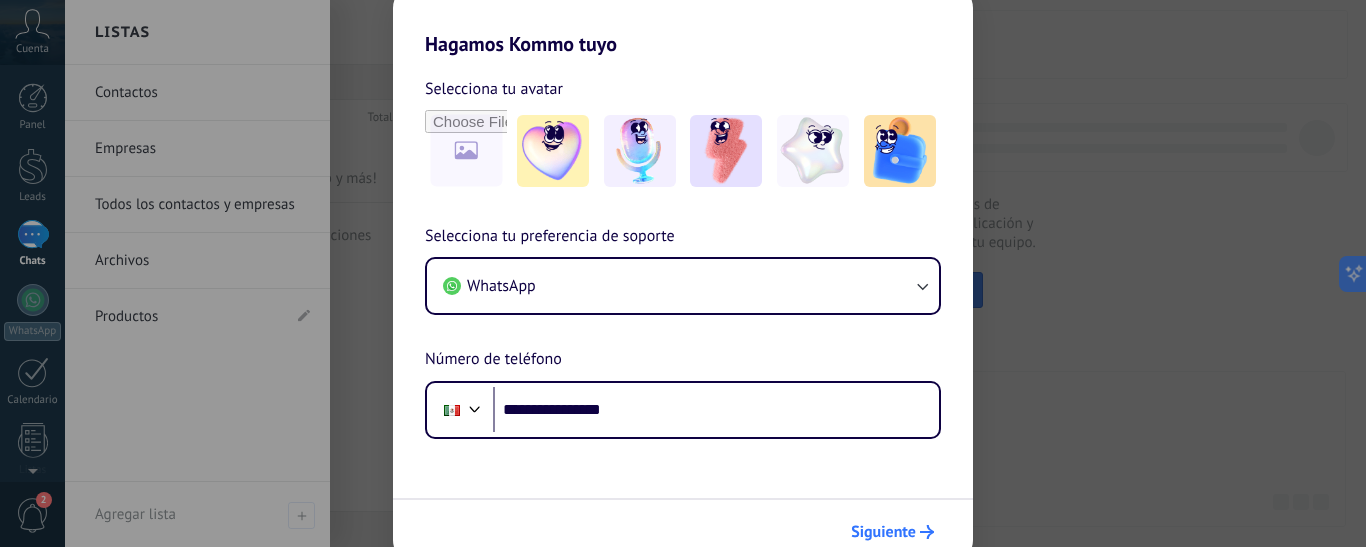click on "Siguiente" at bounding box center (883, 532) 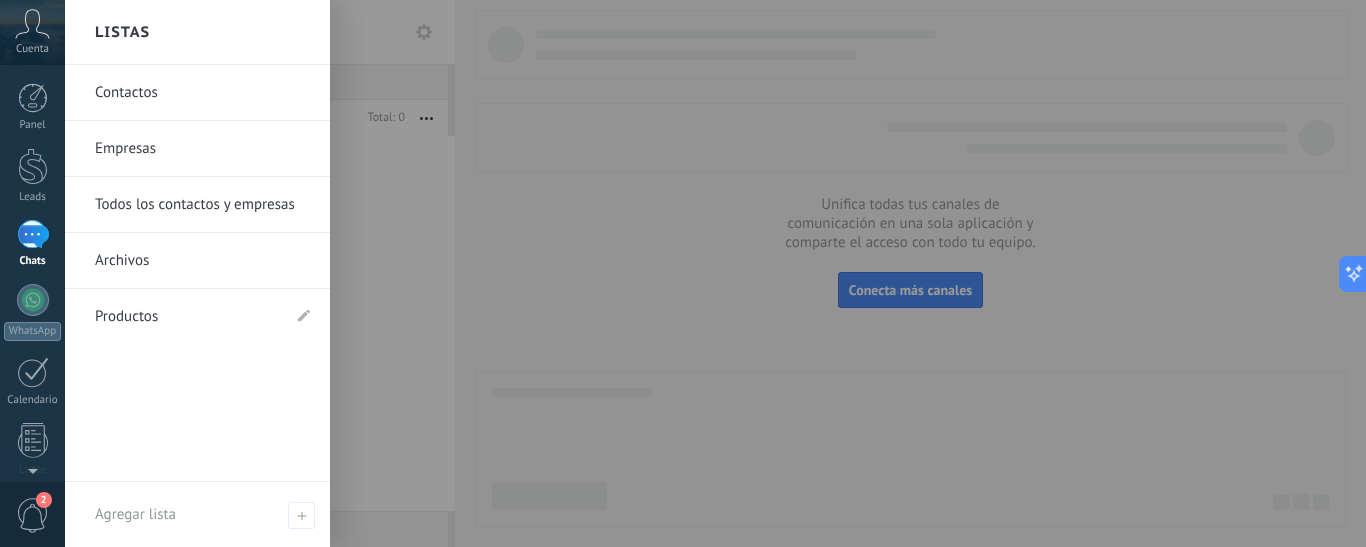 scroll, scrollTop: 0, scrollLeft: 0, axis: both 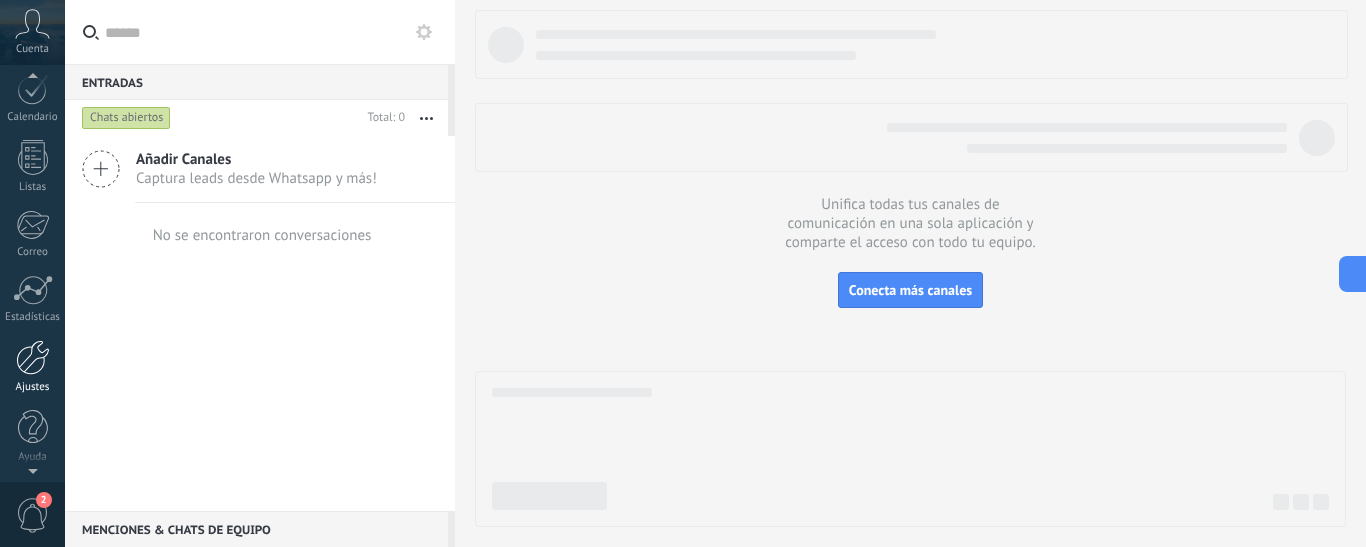 click at bounding box center (33, 357) 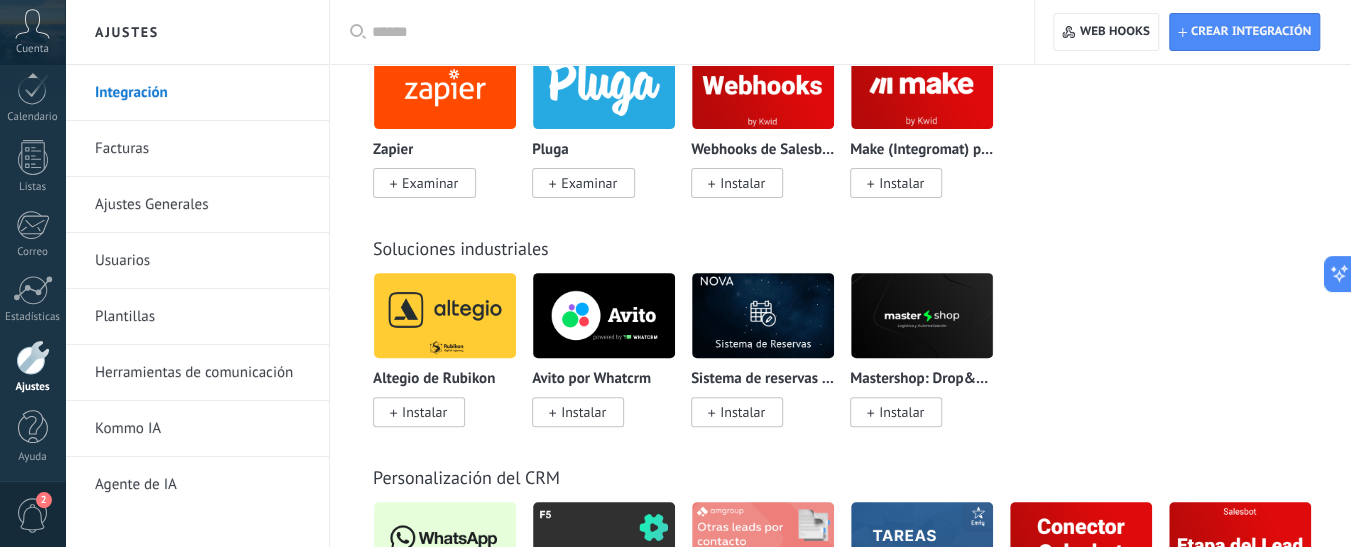 scroll, scrollTop: 4376, scrollLeft: 0, axis: vertical 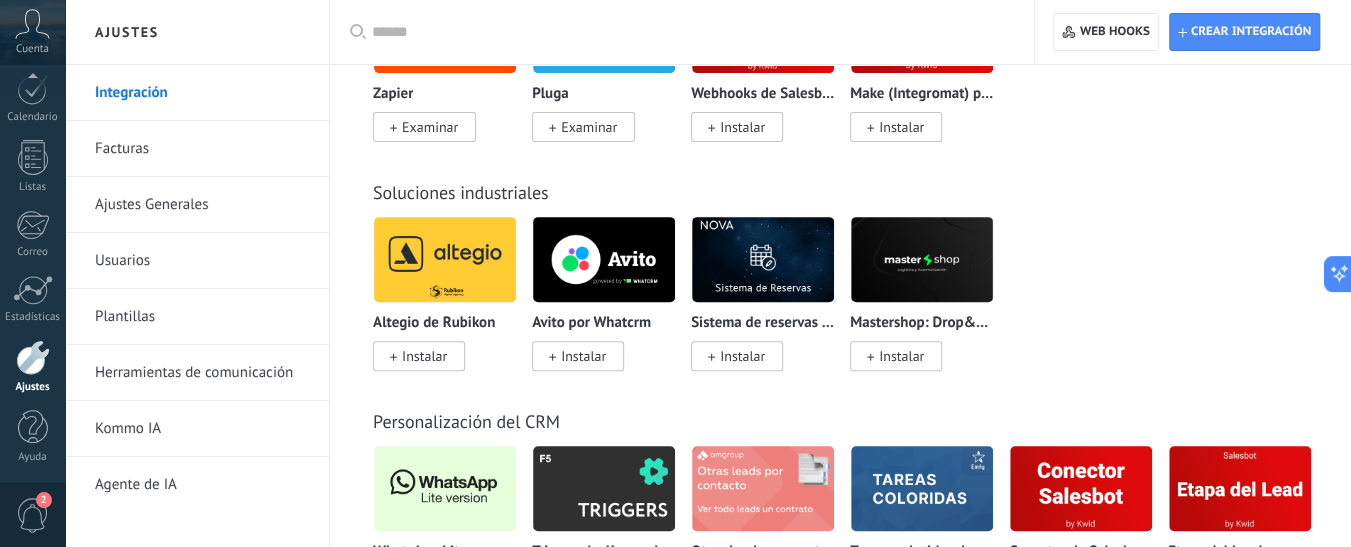 click at bounding box center [445, 488] 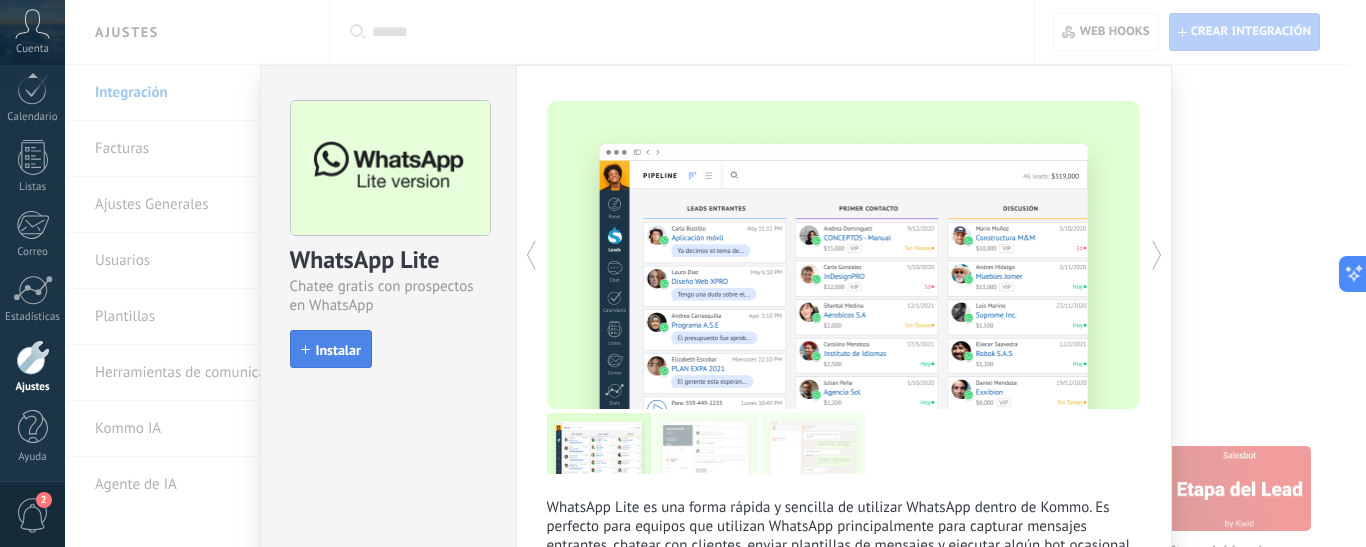 click on "Instalar" at bounding box center (338, 350) 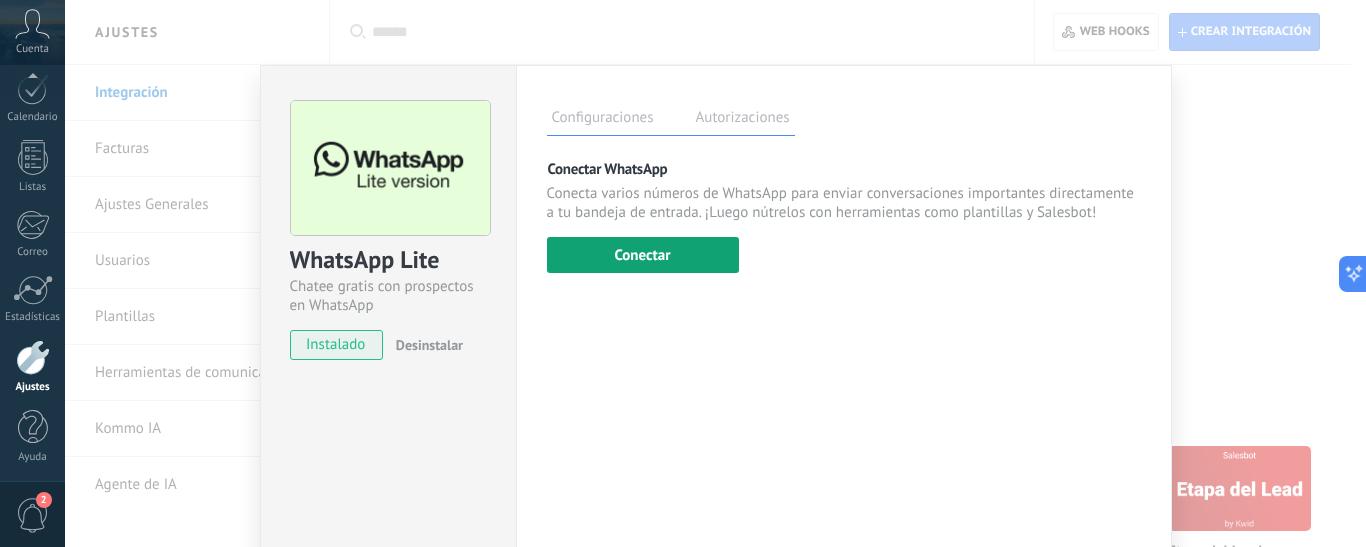 click on "Conectar" at bounding box center (643, 255) 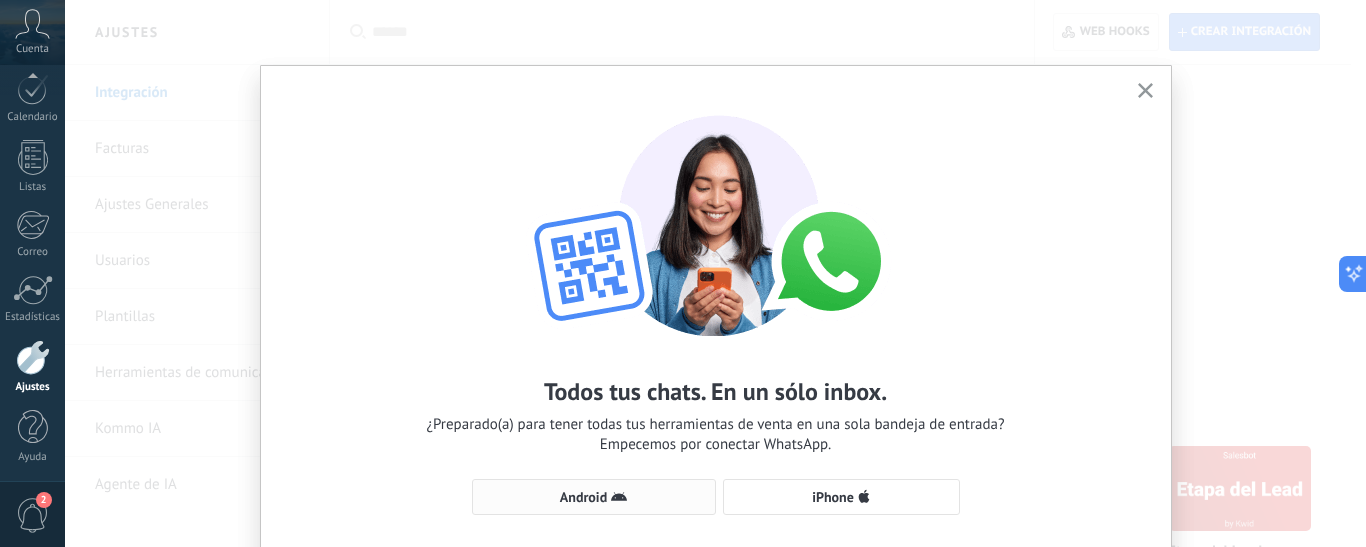 click on "Android" at bounding box center (583, 497) 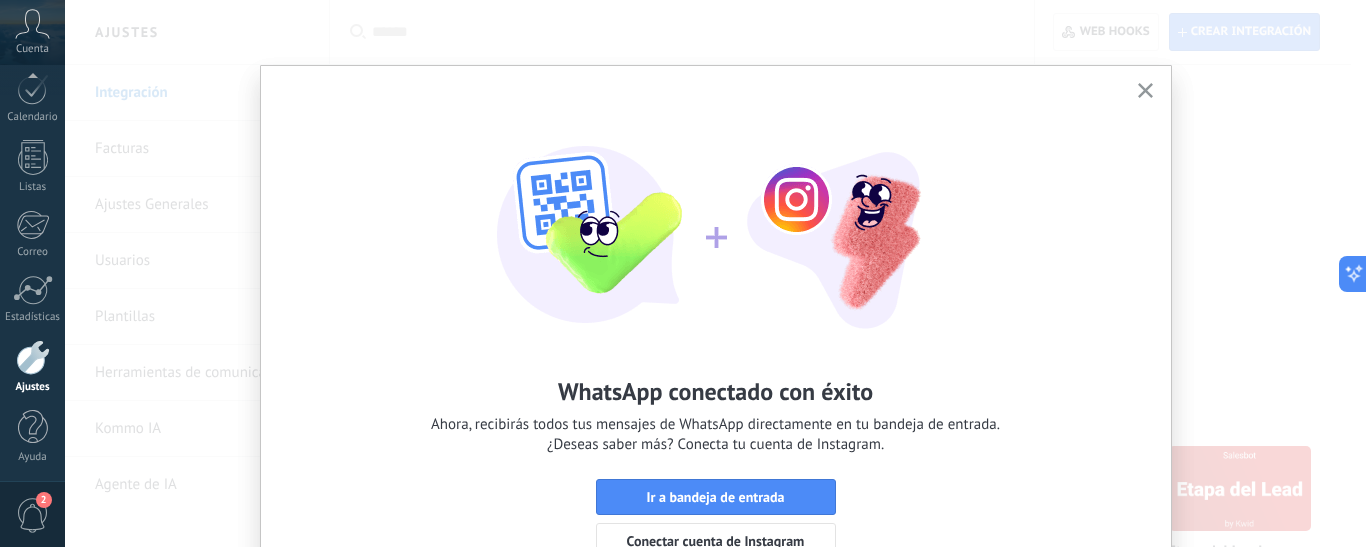 click 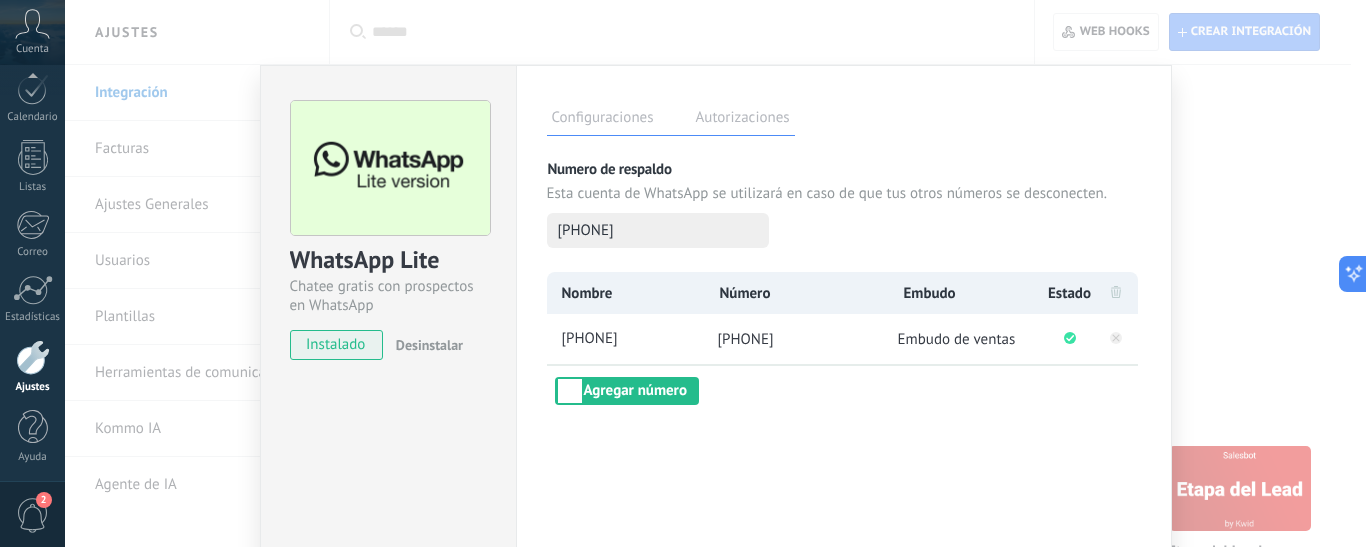 click on "WhatsApp Lite Chatee gratis con prospectos en WhatsApp instalado Desinstalar Configuraciones Autorizaciones Esta pestaña registra a los usuarios que han concedido acceso a las integración a esta cuenta. Si deseas remover la posibilidad que un usuario pueda enviar solicitudes a la cuenta en nombre de esta integración, puedes revocar el acceso. Si el acceso a todos los usuarios es revocado, la integración dejará de funcionar. Esta aplicacion está instalada, pero nadie le ha dado acceso aun. Más de 2 mil millones de personas utilizan activamente WhatsApp para conectarse con amigos, familiares y empresas. Esta integración agrega el chat más popular a tu arsenal de comunicación: captura automáticamente leads desde los mensajes entrantes, comparte el acceso al chat con todo tu equipo y potencia todo con las herramientas integradas de Kommo, como el botón de compromiso y Salesbot. más _:  Guardar Numero de respaldo Esta cuenta de WhatsApp se utilizará en caso de que tus otros números se desconecten." at bounding box center [715, 273] 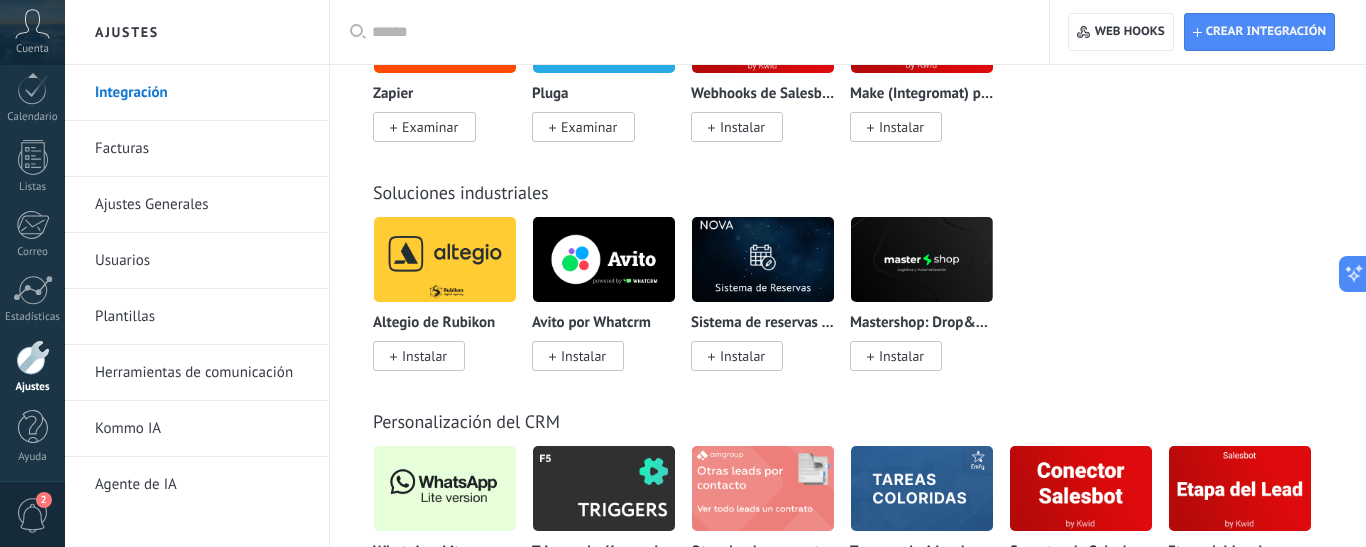 click on "Facturas" at bounding box center [202, 149] 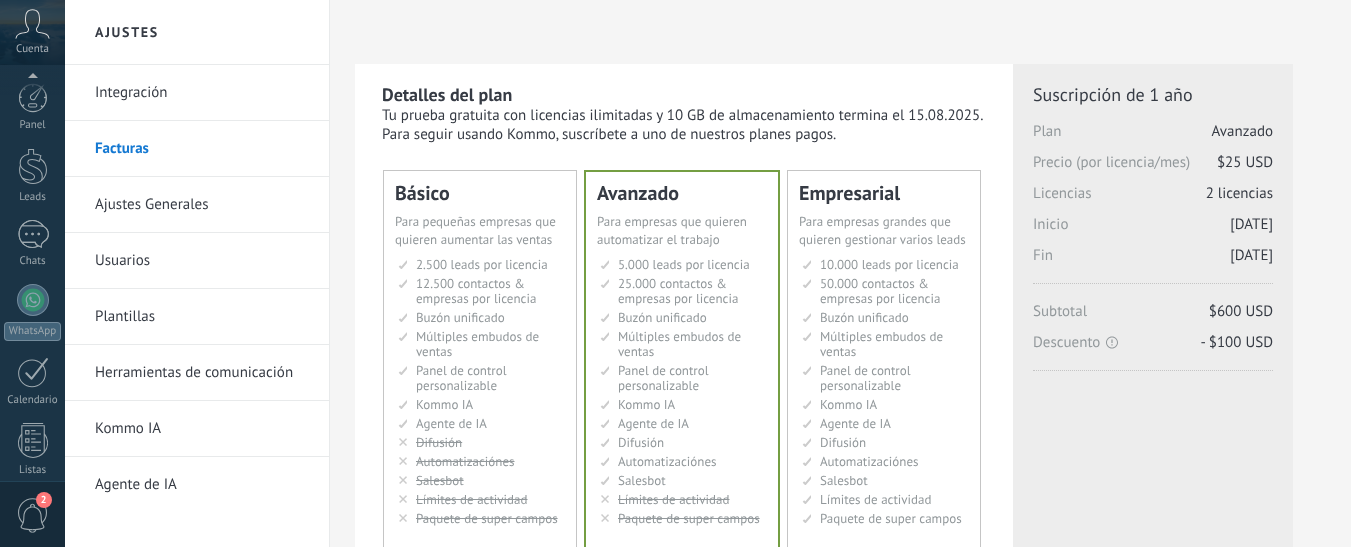 scroll, scrollTop: 0, scrollLeft: 0, axis: both 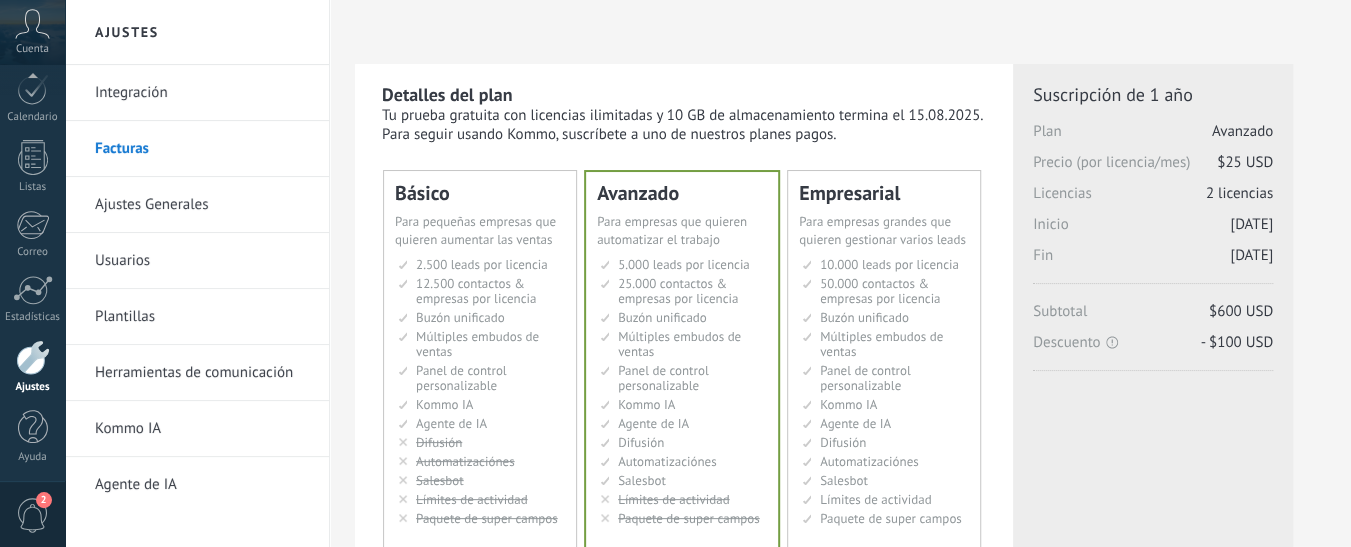 click at bounding box center (33, 357) 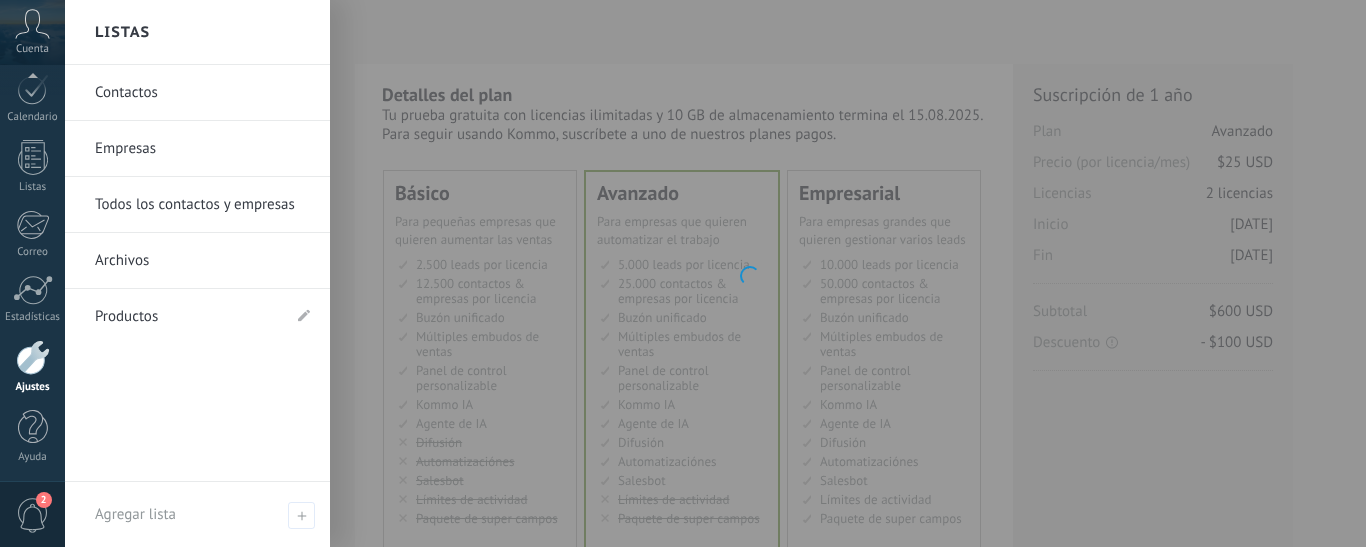 scroll, scrollTop: 0, scrollLeft: 0, axis: both 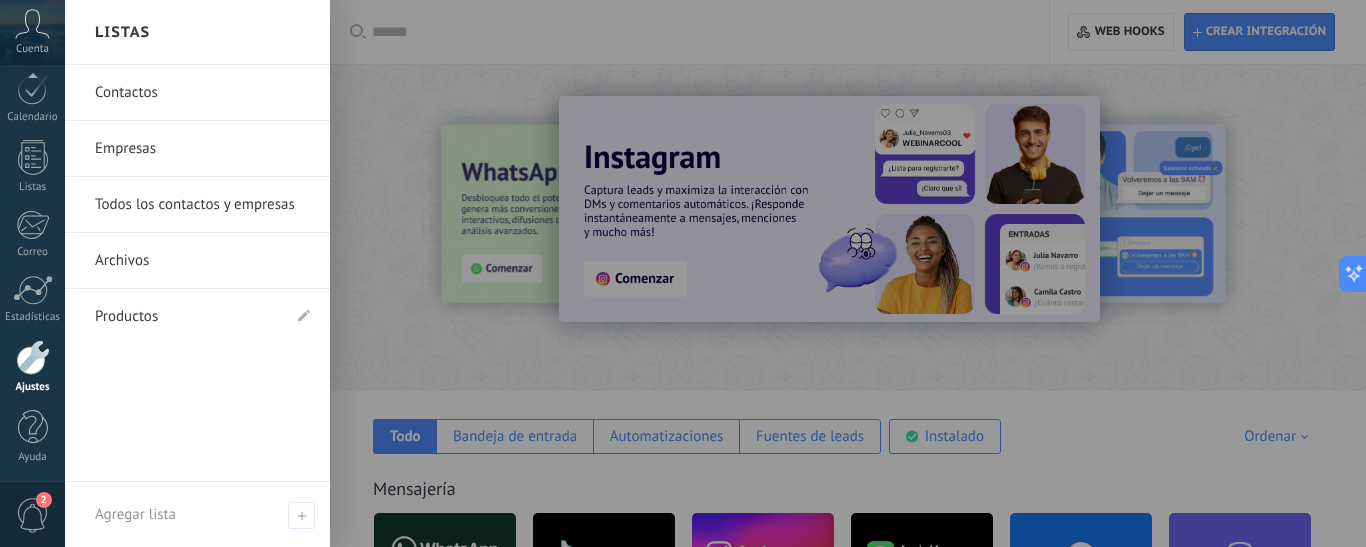 click at bounding box center [748, 273] 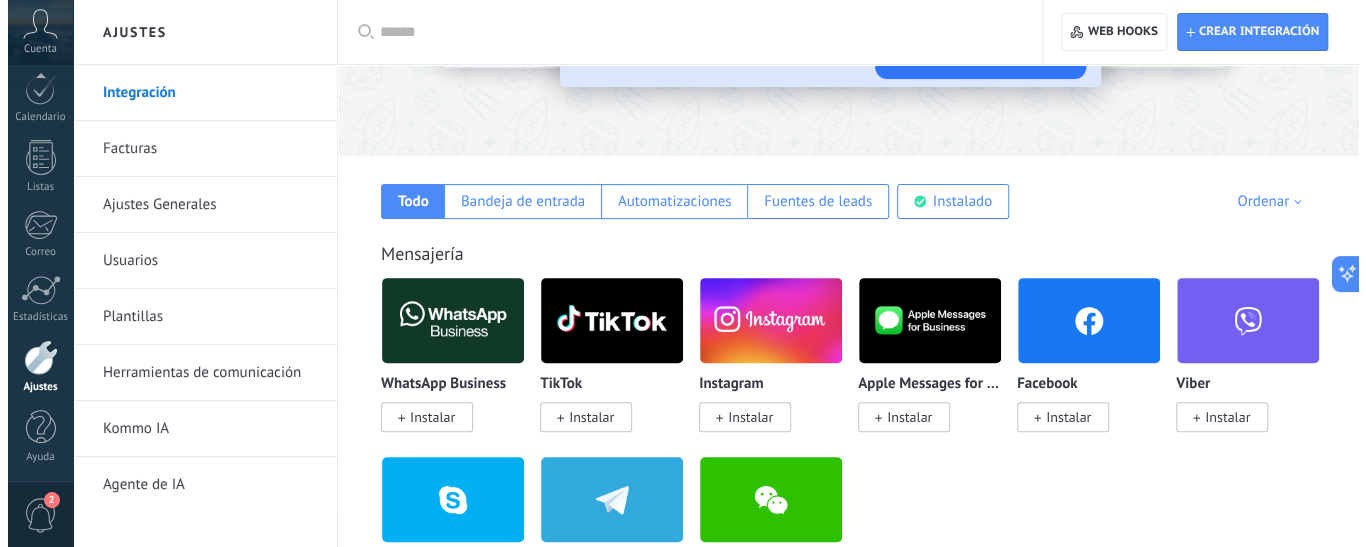 scroll, scrollTop: 246, scrollLeft: 0, axis: vertical 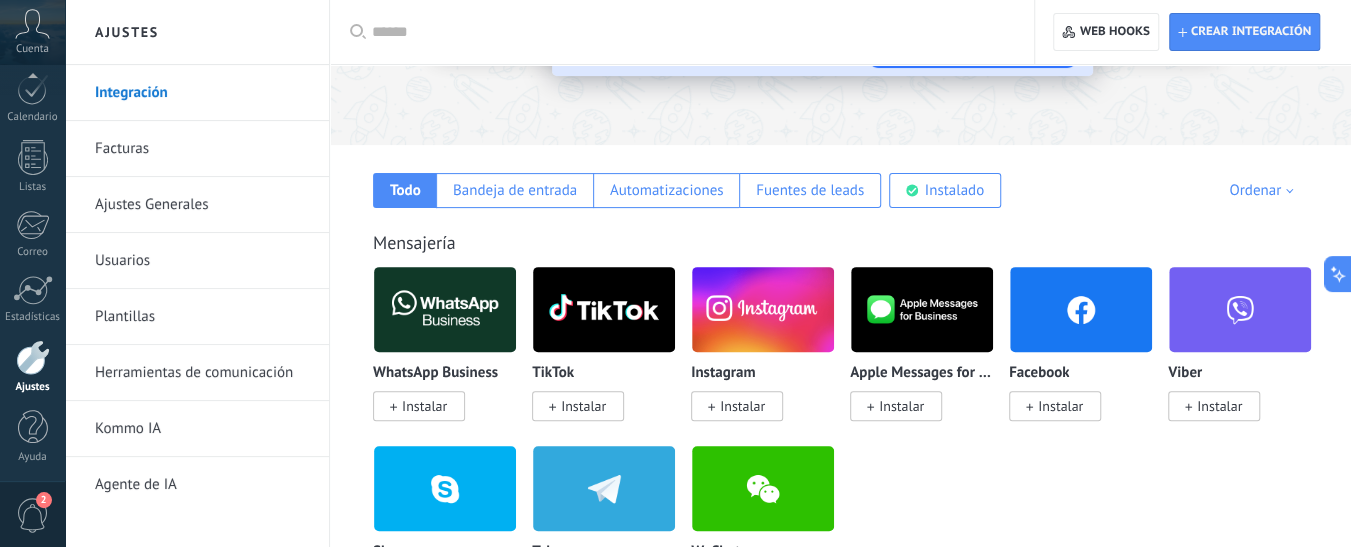 click at bounding box center (1081, 309) 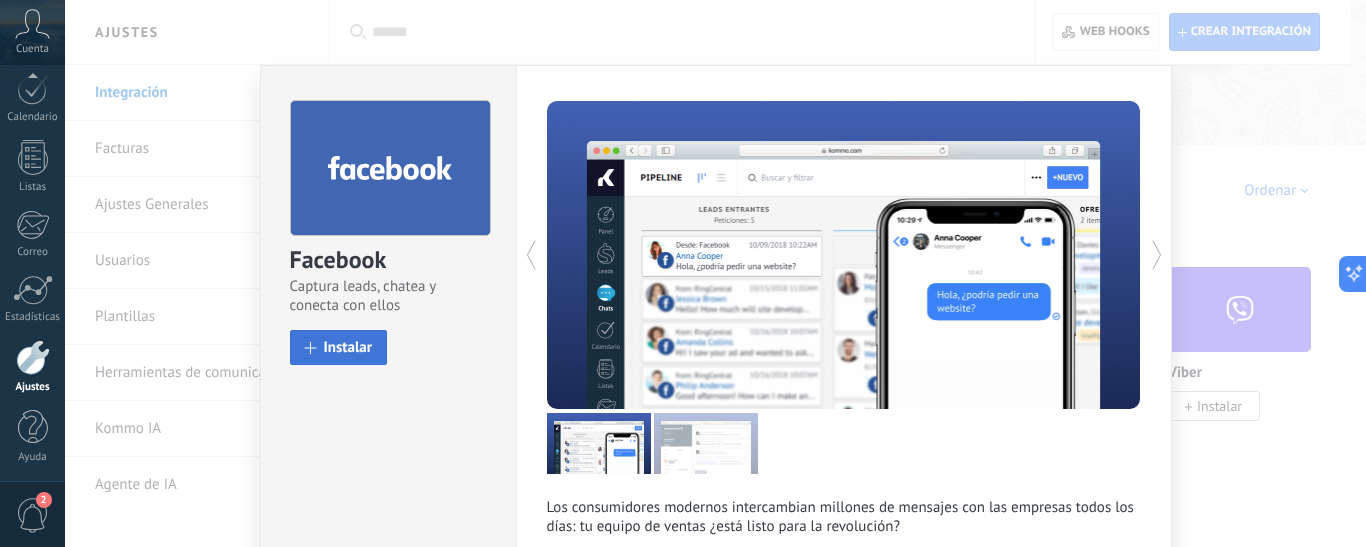 click on "Instalar" at bounding box center [348, 347] 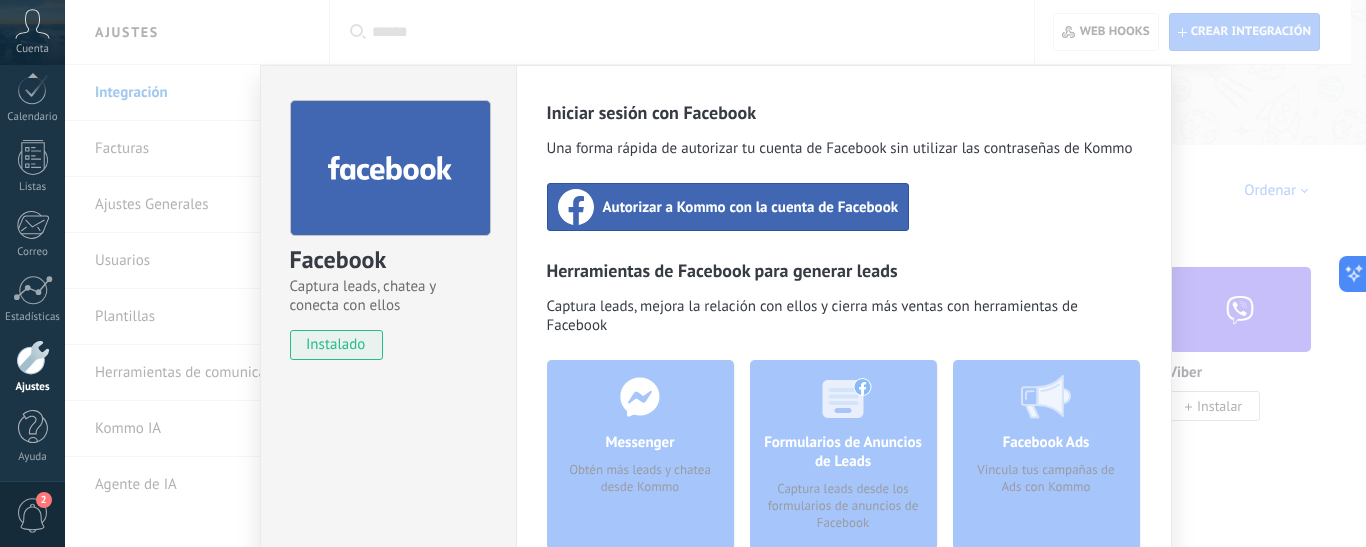 click on "Autorizar a Kommo con la cuenta de Facebook" at bounding box center (728, 207) 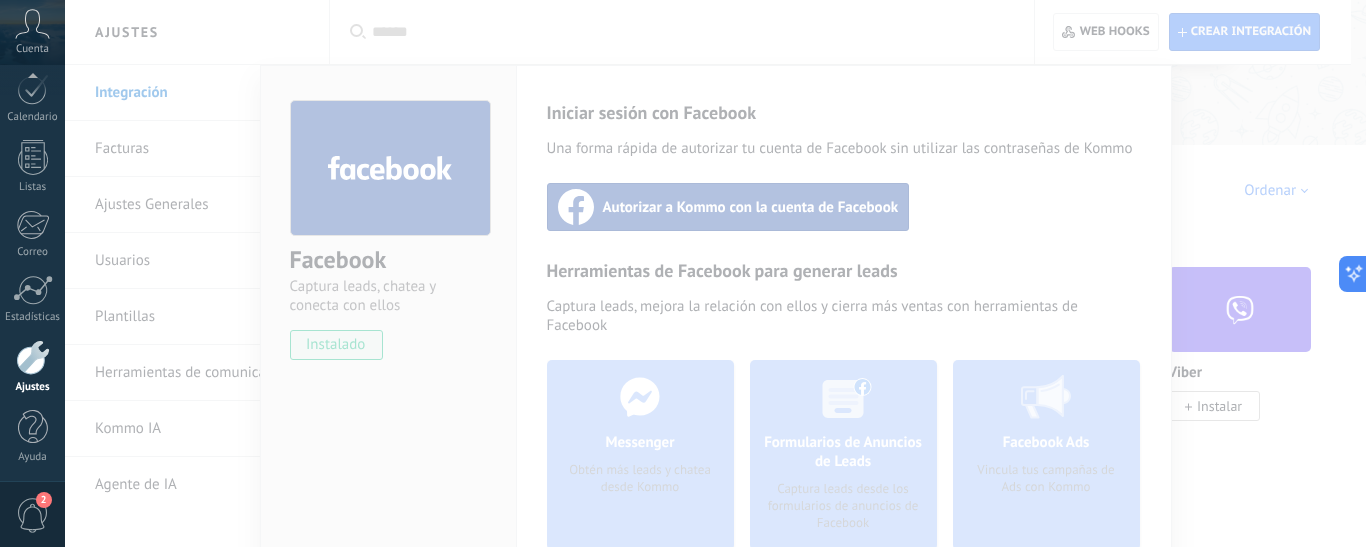 scroll, scrollTop: 247, scrollLeft: 0, axis: vertical 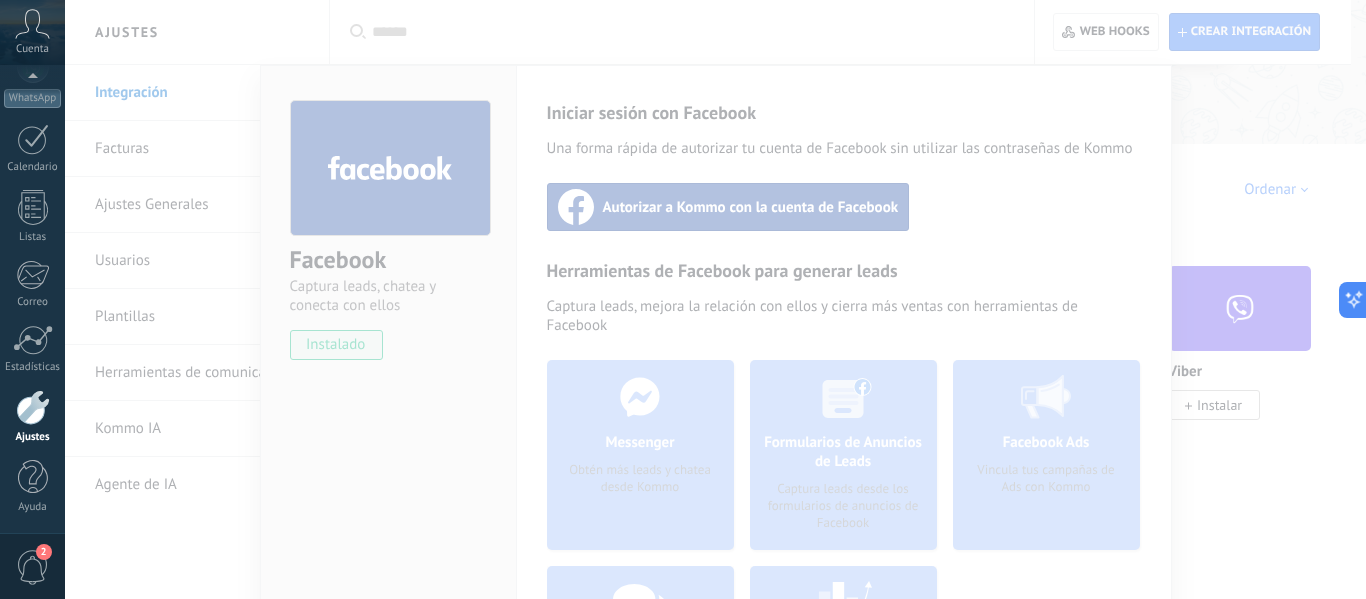 click at bounding box center (715, 299) 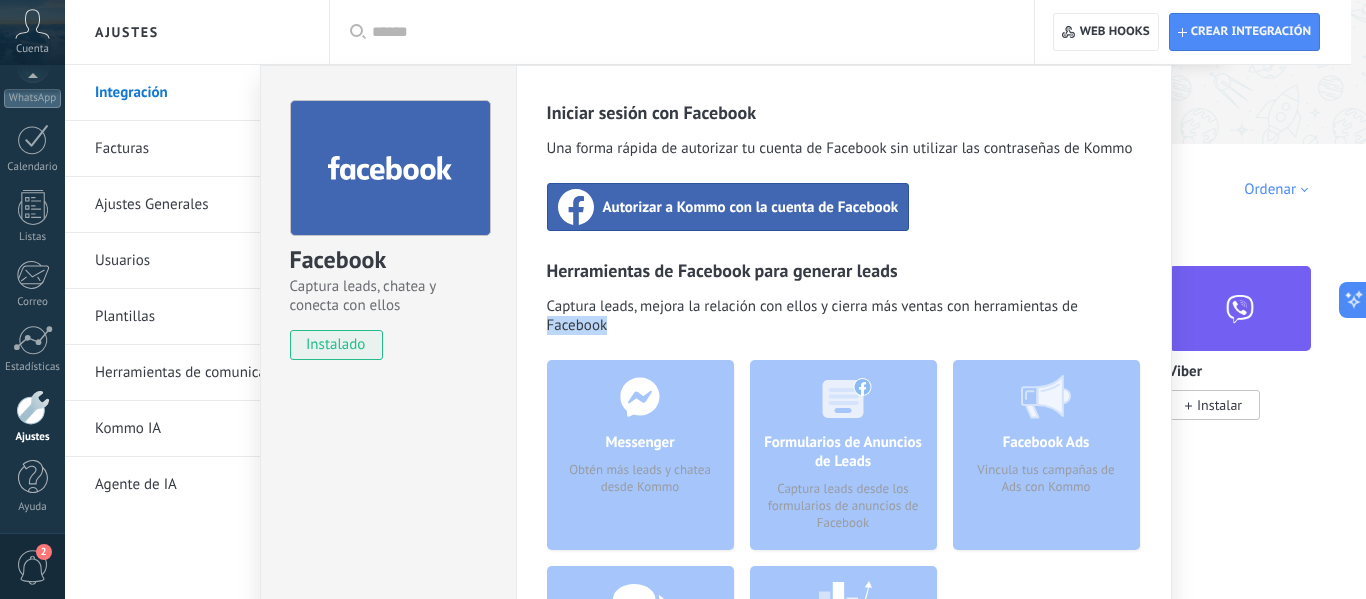click on "Facebook Ads Vincula tus campañas de Ads con Kommo" at bounding box center (1046, 455) 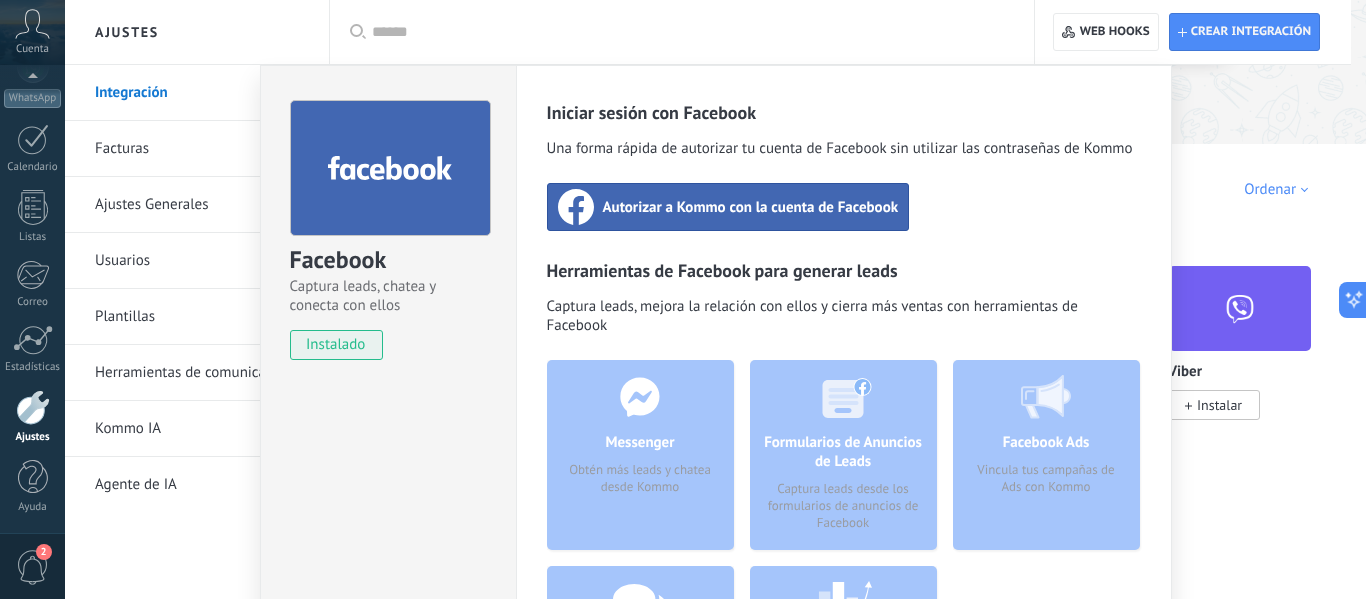click on "Autorizar a Kommo con la cuenta de Facebook" at bounding box center (751, 207) 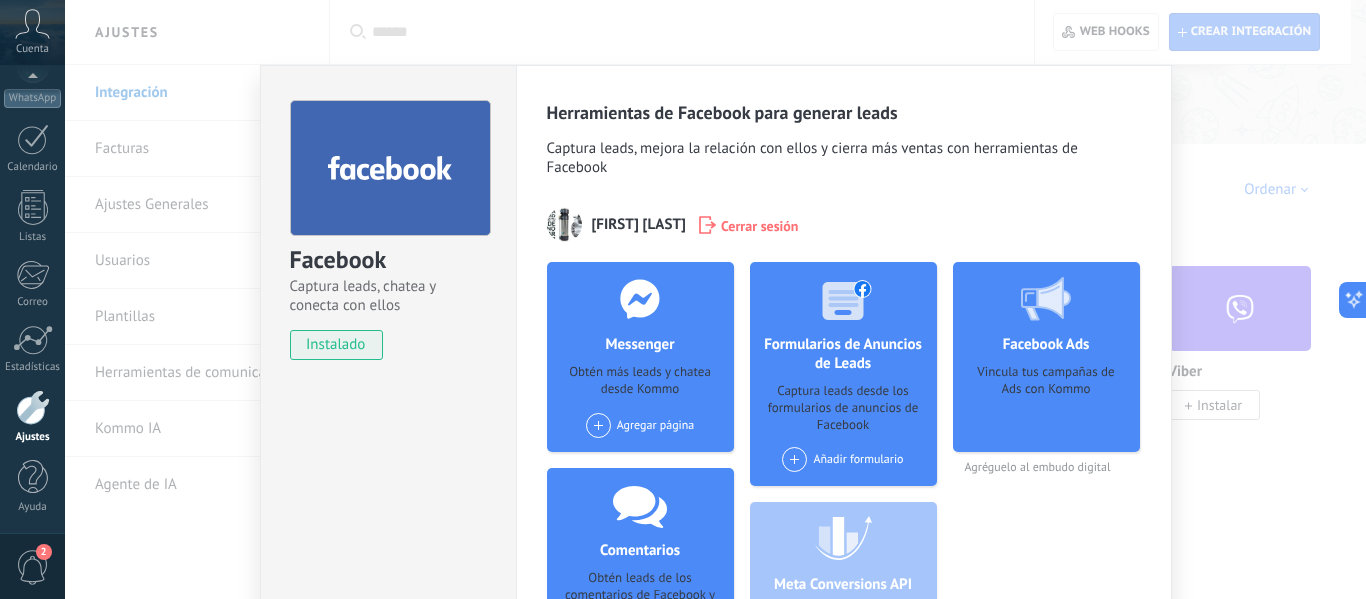click on "Messenger Obtén más leads y chatea desde Kommo Agregar página" at bounding box center (640, 357) 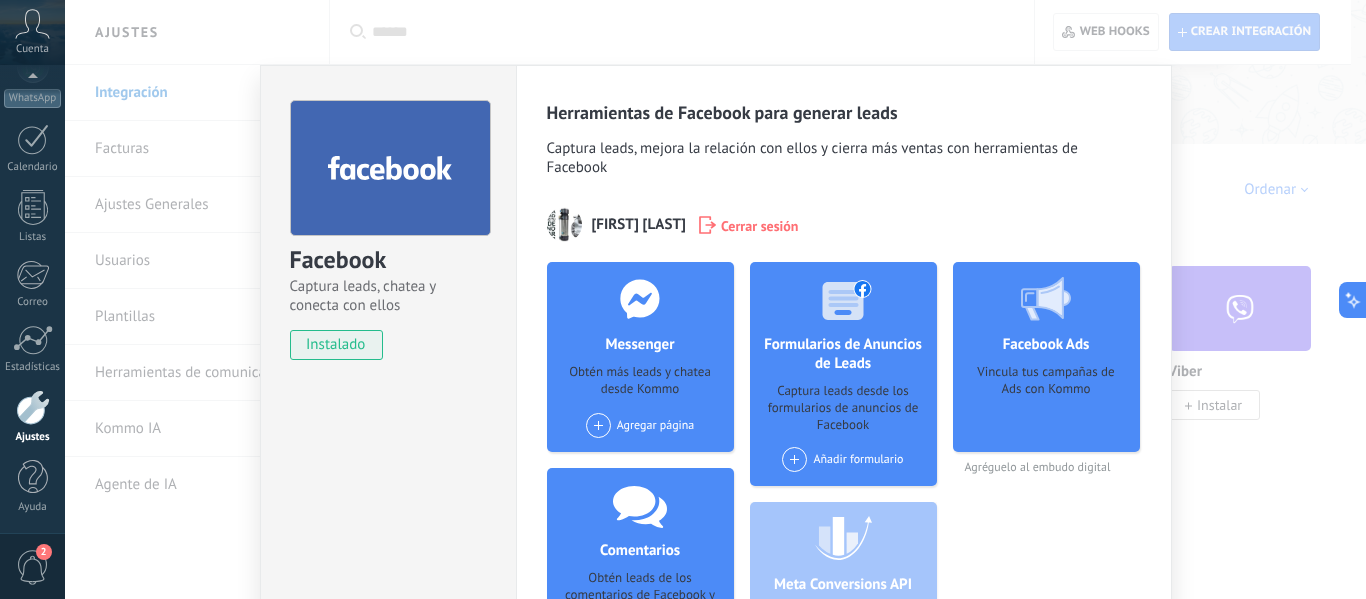 click at bounding box center [598, 425] 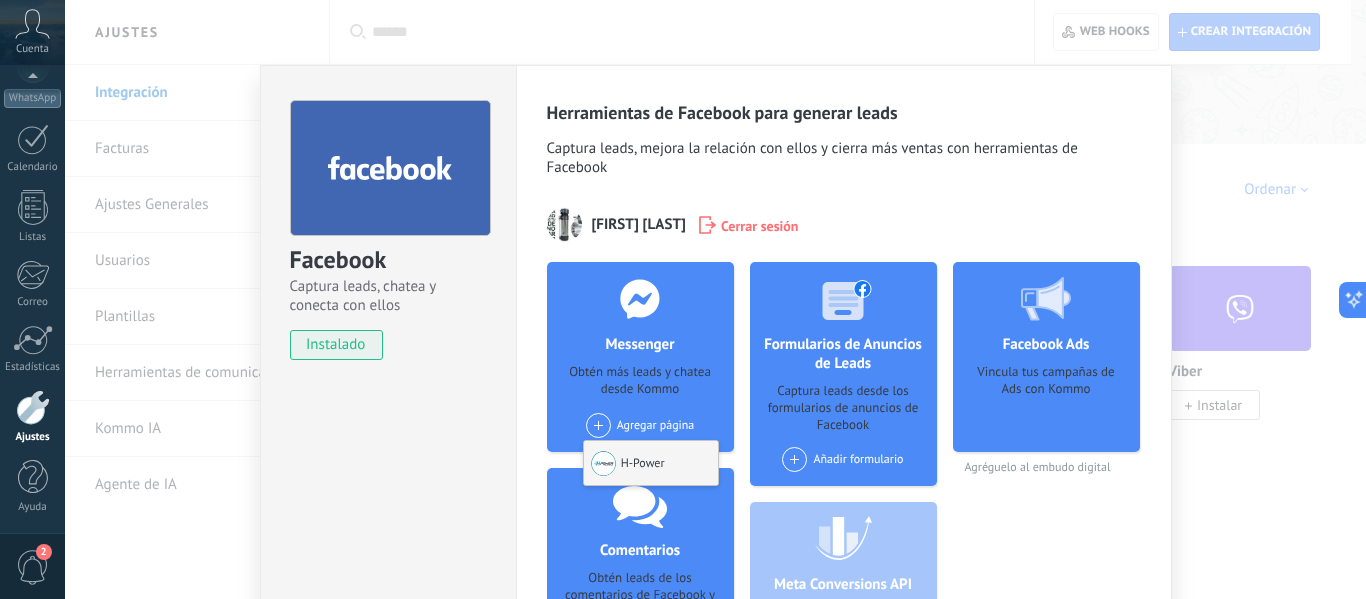 click at bounding box center (606, 463) 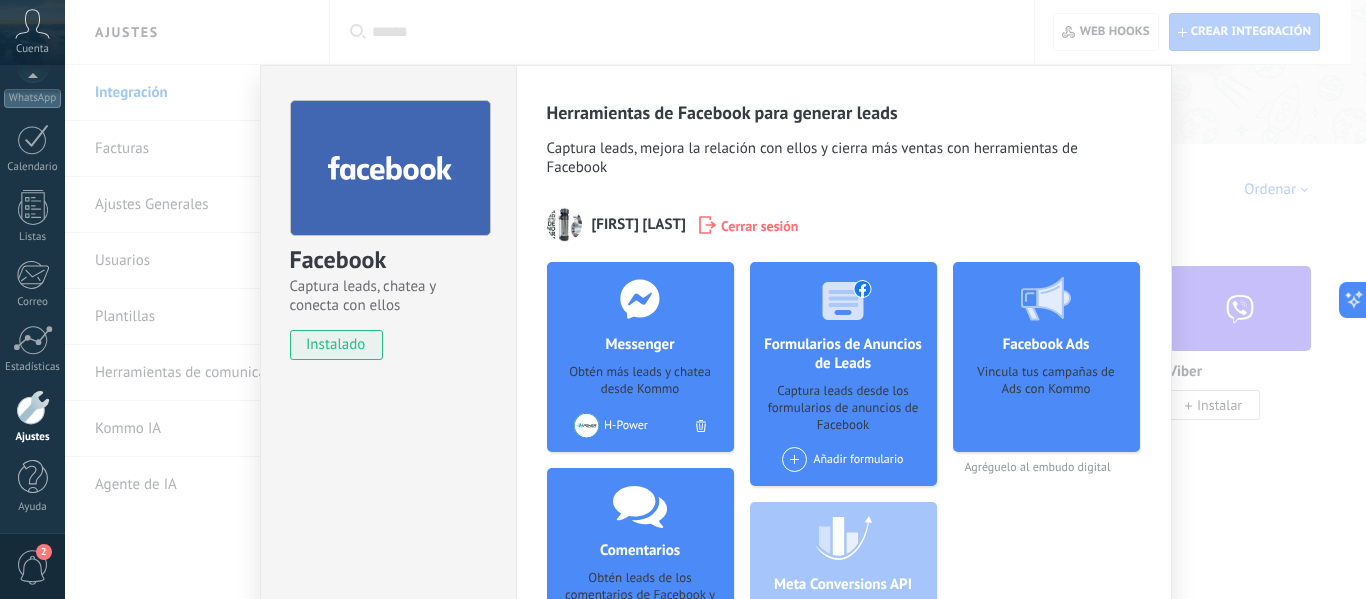 click on "Comentarios" at bounding box center (640, 550) 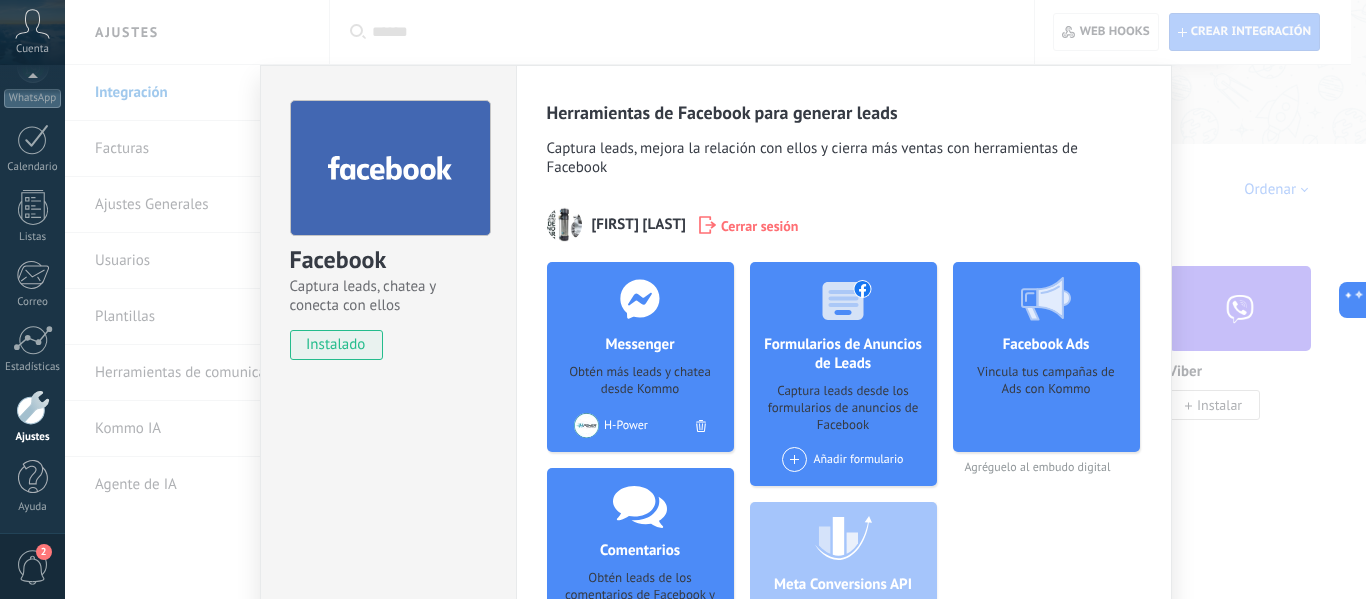 click on "Facebook Captura leads, chatea y conecta con ellos instalado Desinstalar Herramientas de Facebook para generar leads Captura leads, mejora la relación con ellos y cierra más ventas con herramientas de Facebook [NAME] Cerrar sesión Messenger Obtén más leads y chatea desde Kommo Agregar página H-Power Comentarios Obtén leads de los comentarios de Facebook y responde desde Kommo Agregar página H-Power Formularios de Anuncios de Leads Captura leads desde los formularios de anuncios de Facebook Añadir formulario Meta Conversions API Sincroniza eventos de mensajes para mejorar tus anuncios Facebook Ads Vincula tus campañas de Ads con Kommo Agréguelo al embudo digital más" at bounding box center (715, 299) 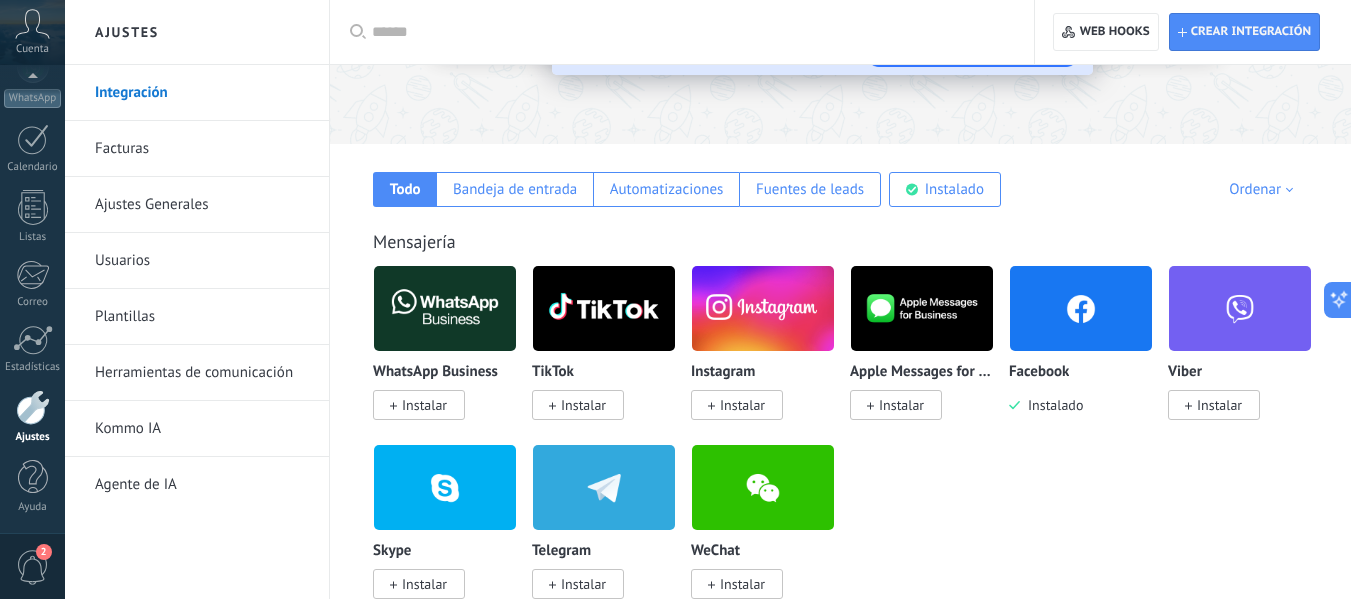 click at bounding box center (1081, 308) 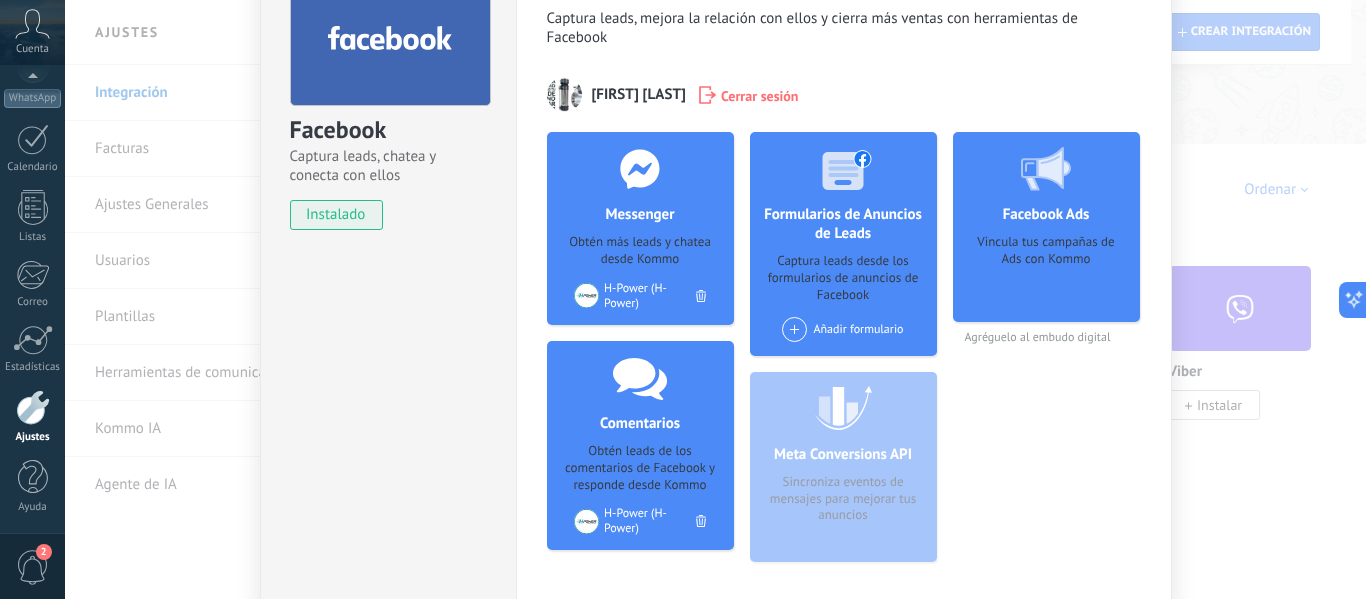 scroll, scrollTop: 163, scrollLeft: 0, axis: vertical 